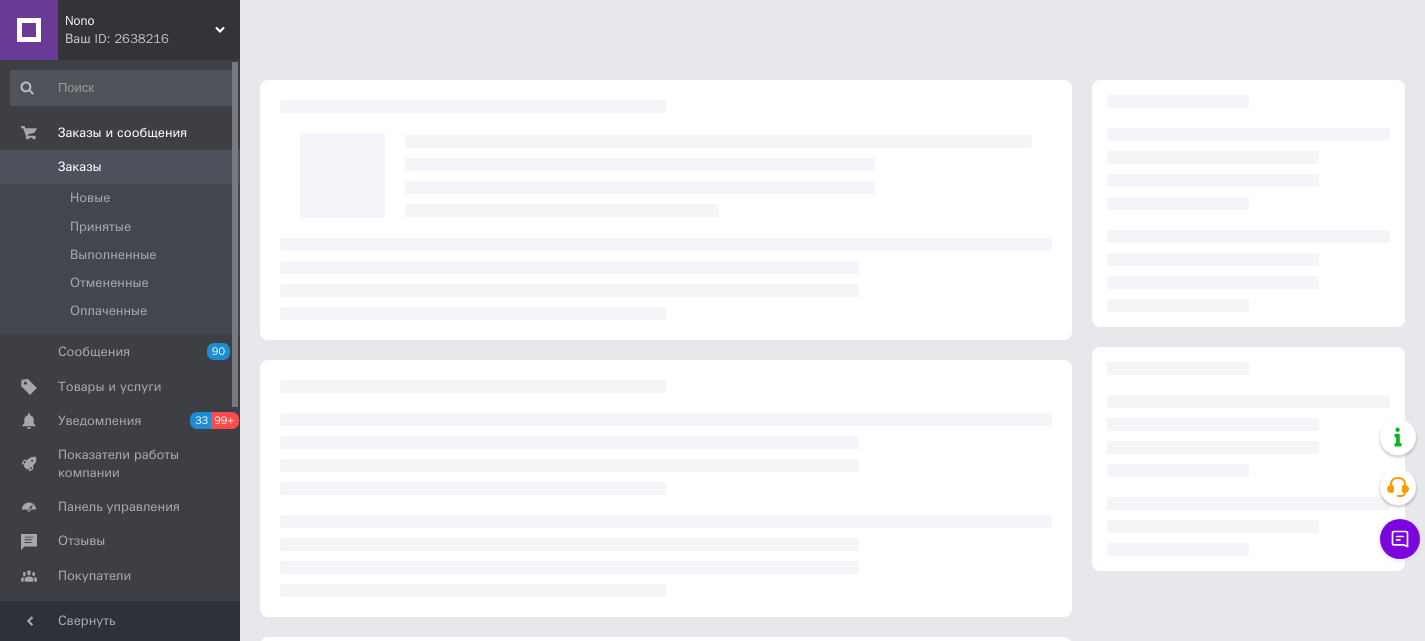 scroll, scrollTop: 0, scrollLeft: 0, axis: both 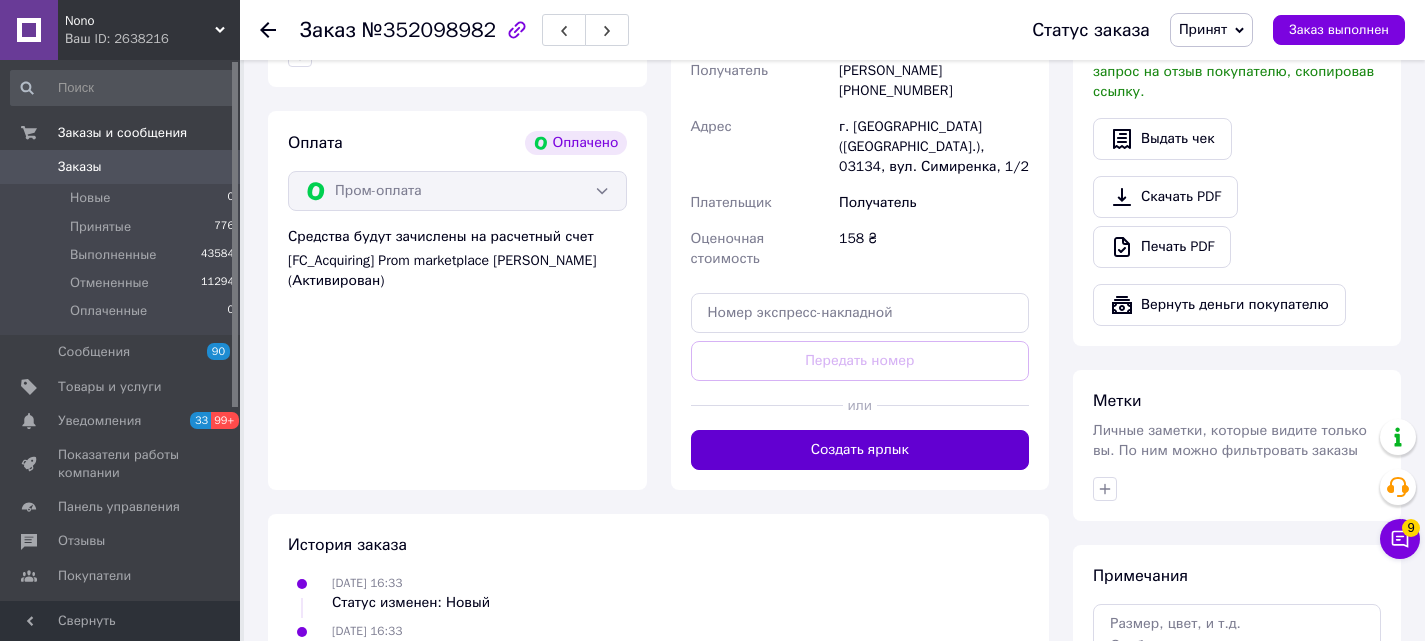 click on "Создать ярлык" at bounding box center [860, 450] 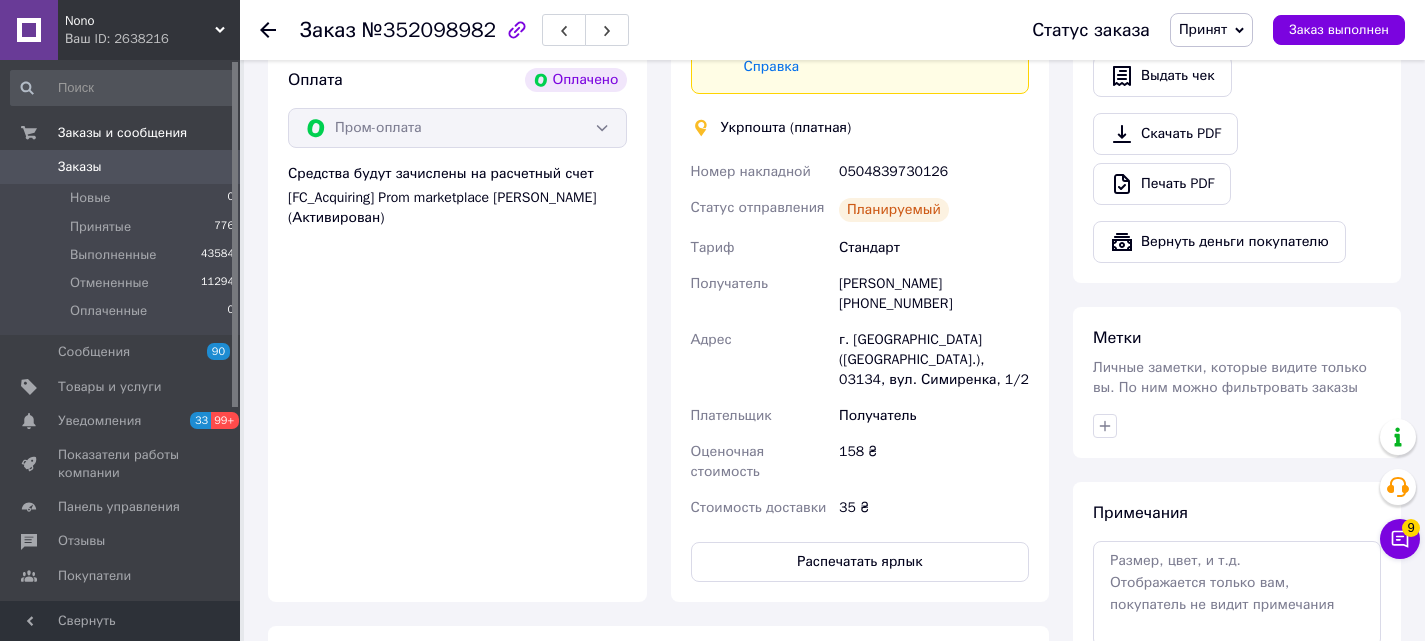 scroll, scrollTop: 1400, scrollLeft: 0, axis: vertical 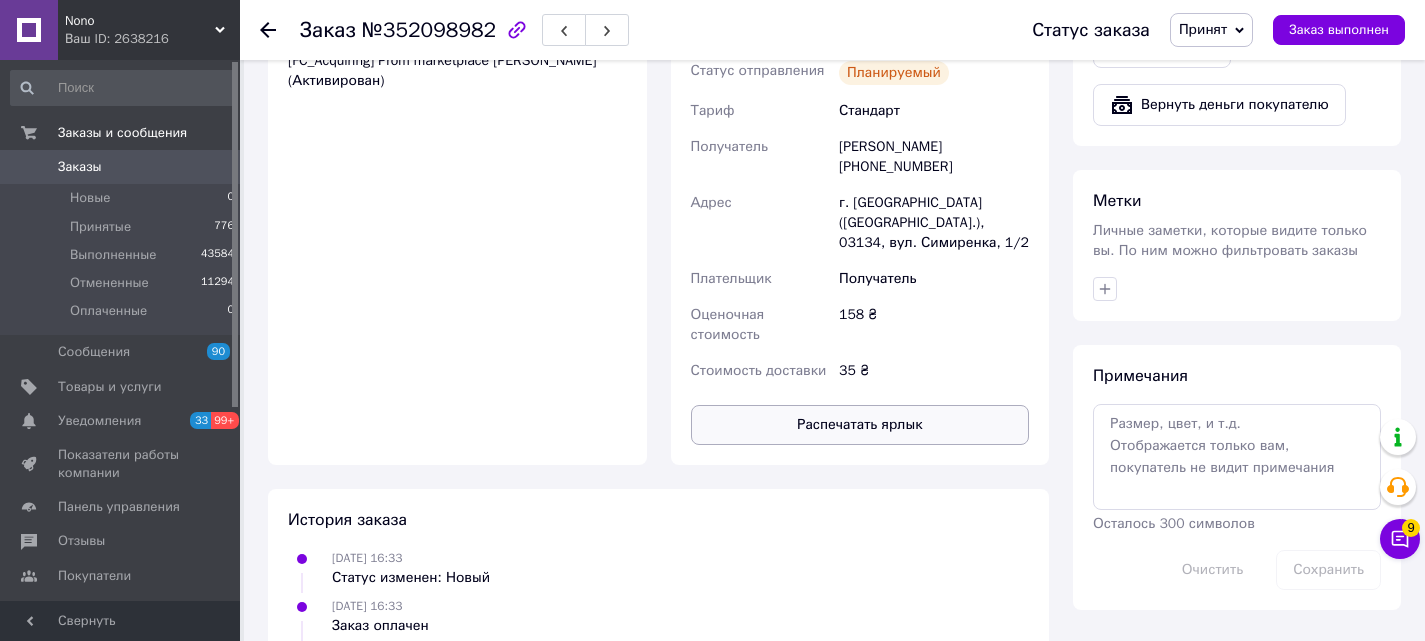 click on "Распечатать ярлык" at bounding box center [860, 425] 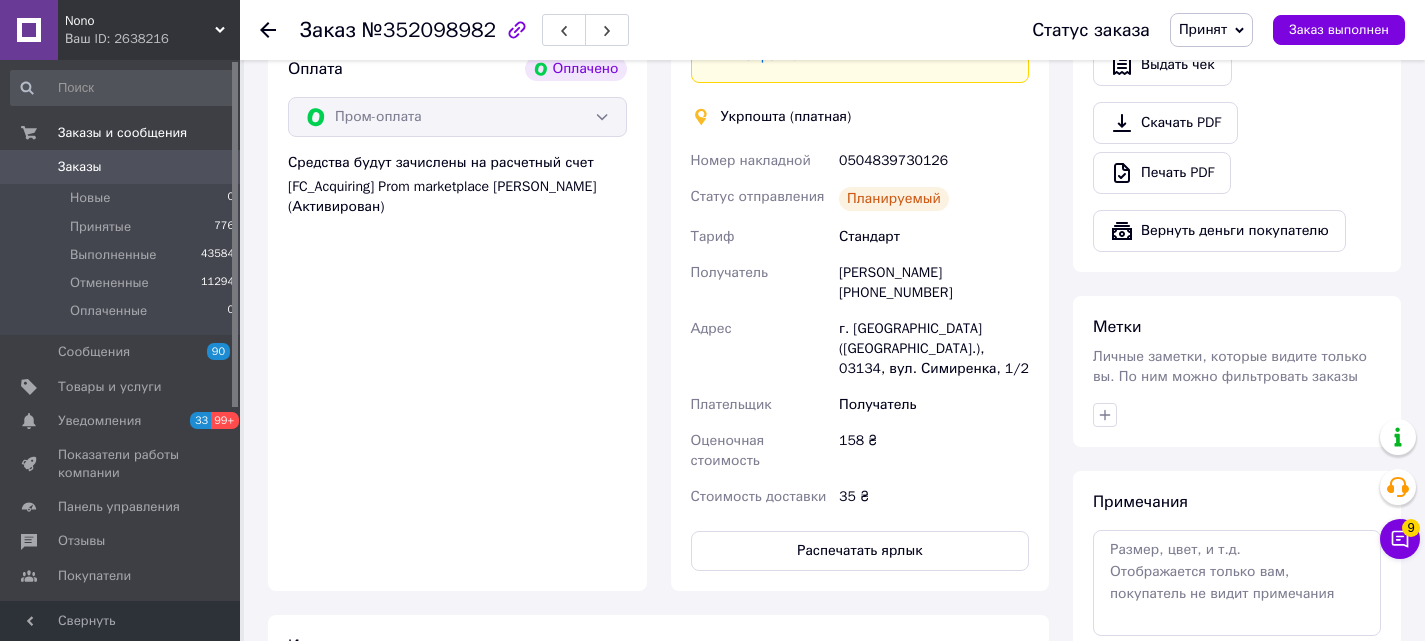 scroll, scrollTop: 1000, scrollLeft: 0, axis: vertical 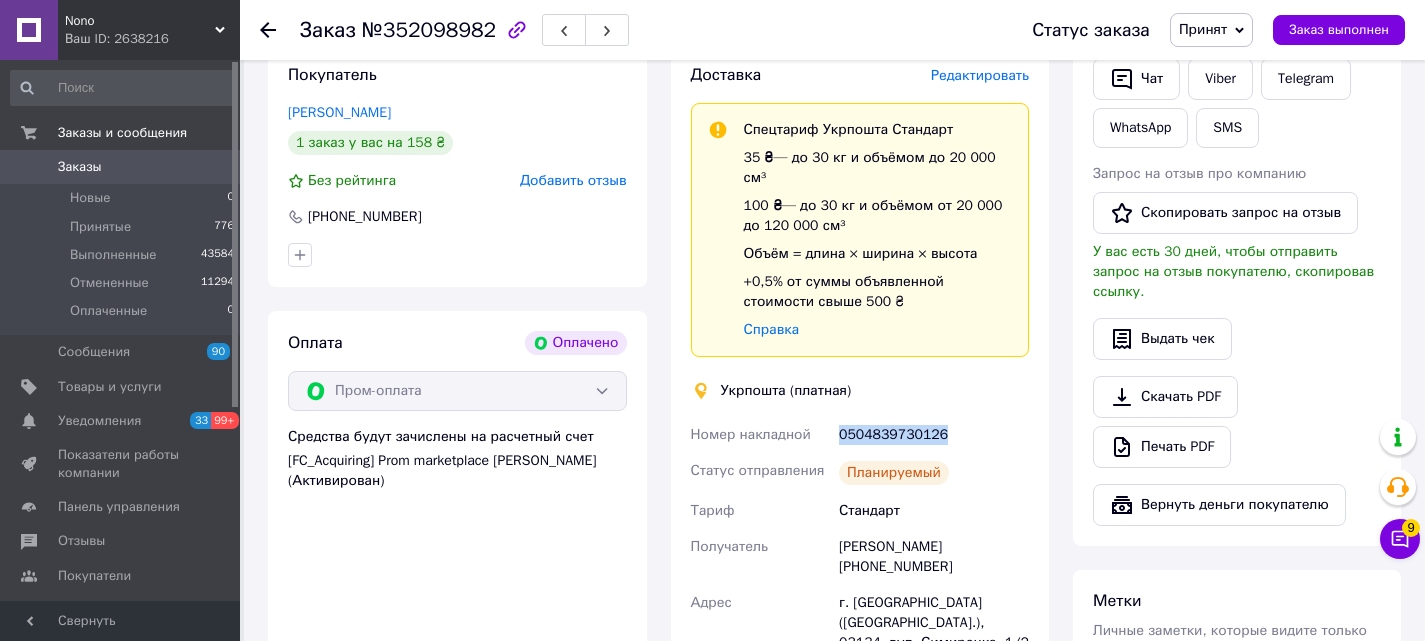 drag, startPoint x: 952, startPoint y: 417, endPoint x: 827, endPoint y: 422, distance: 125.09996 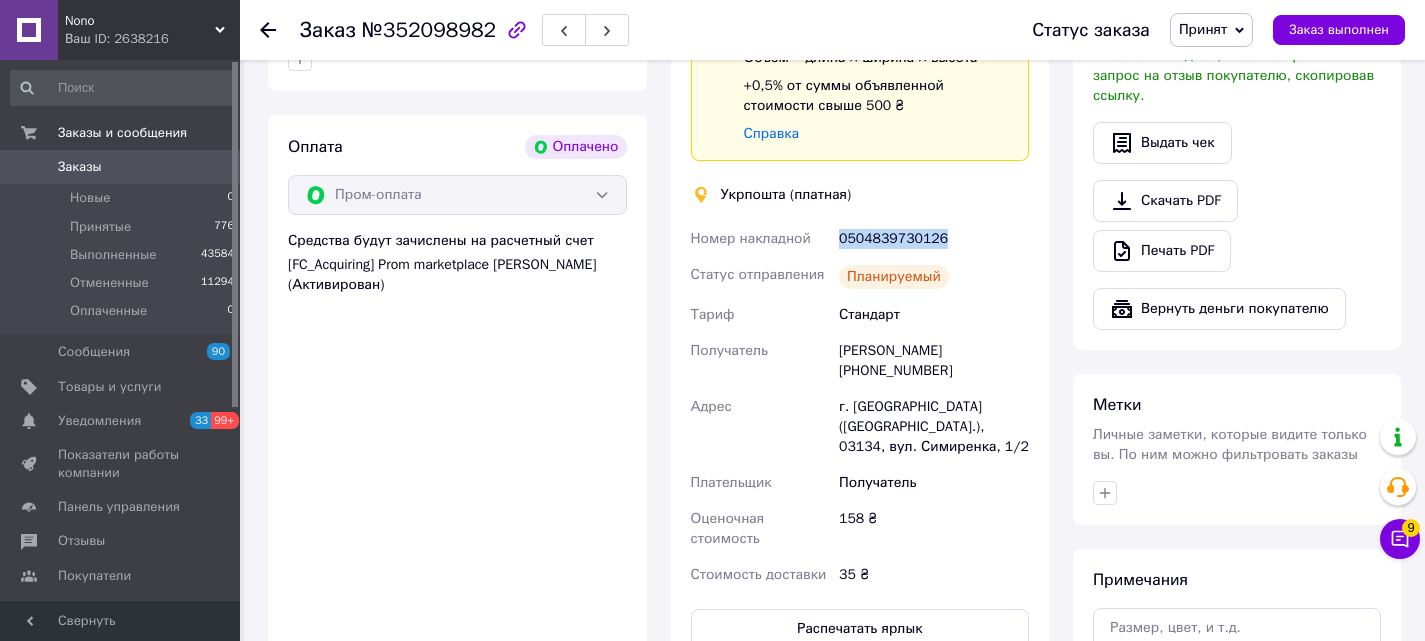 scroll, scrollTop: 1200, scrollLeft: 0, axis: vertical 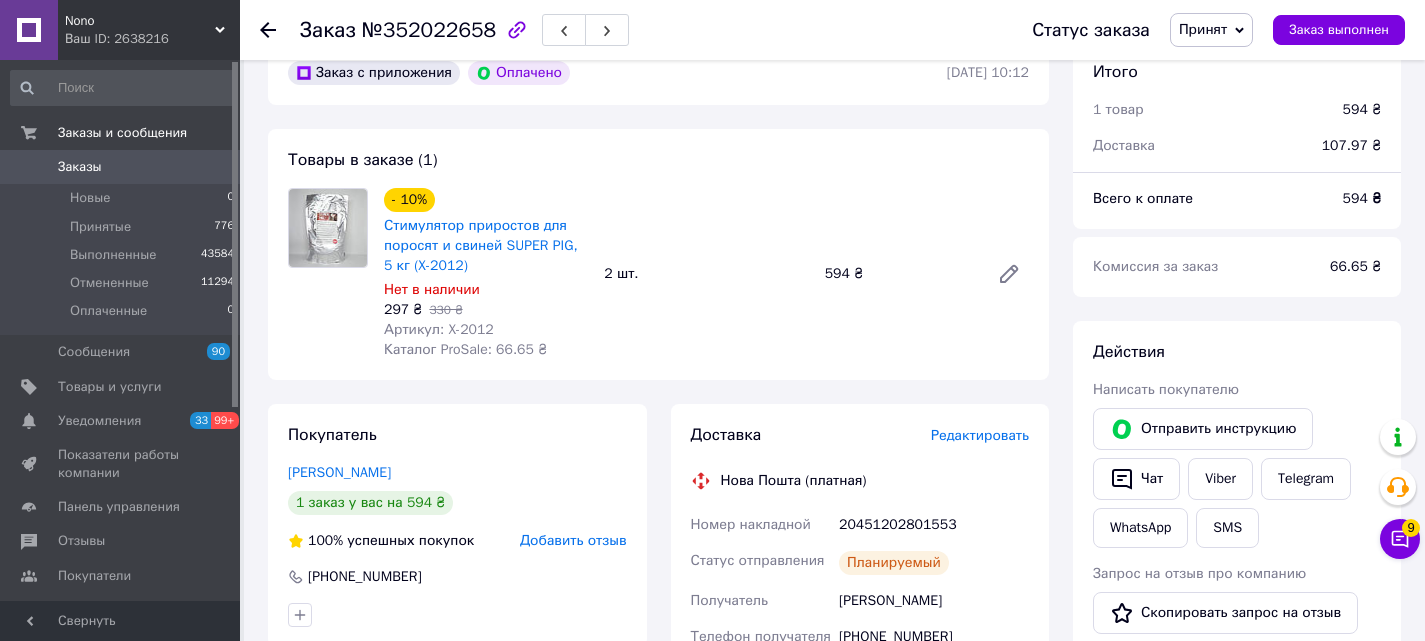 click on "Принят" at bounding box center [1211, 30] 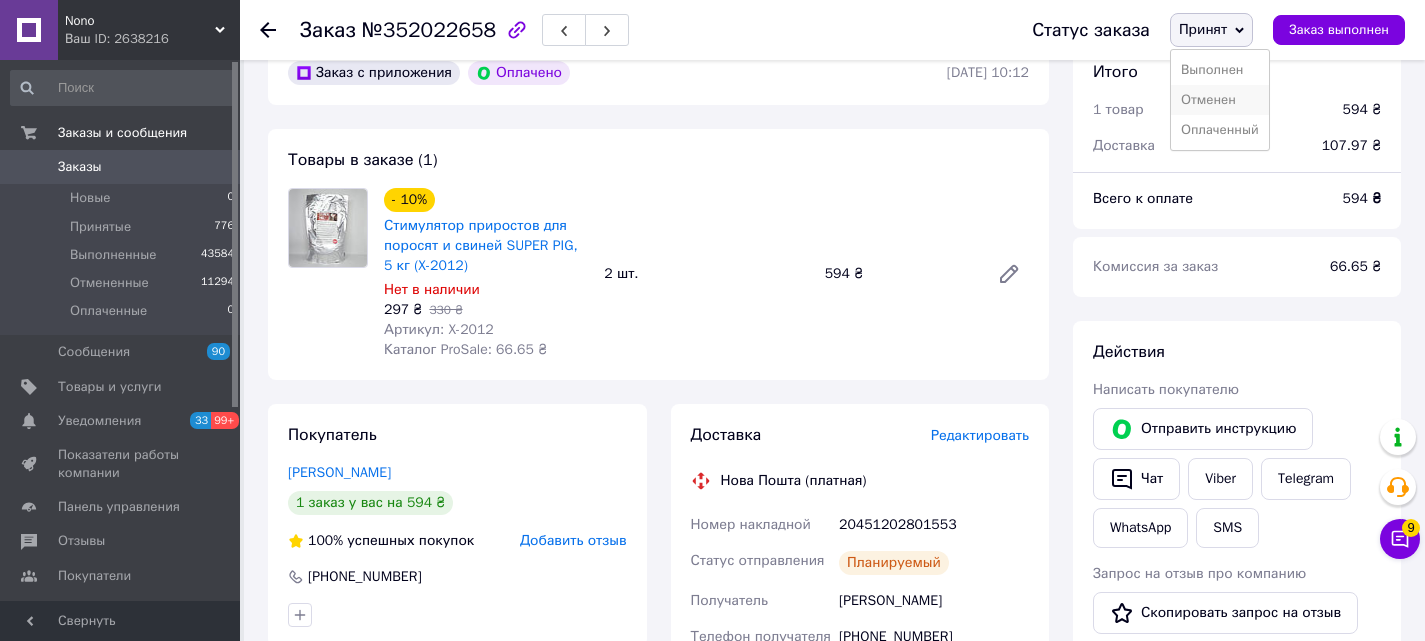 click on "Отменен" at bounding box center (1220, 100) 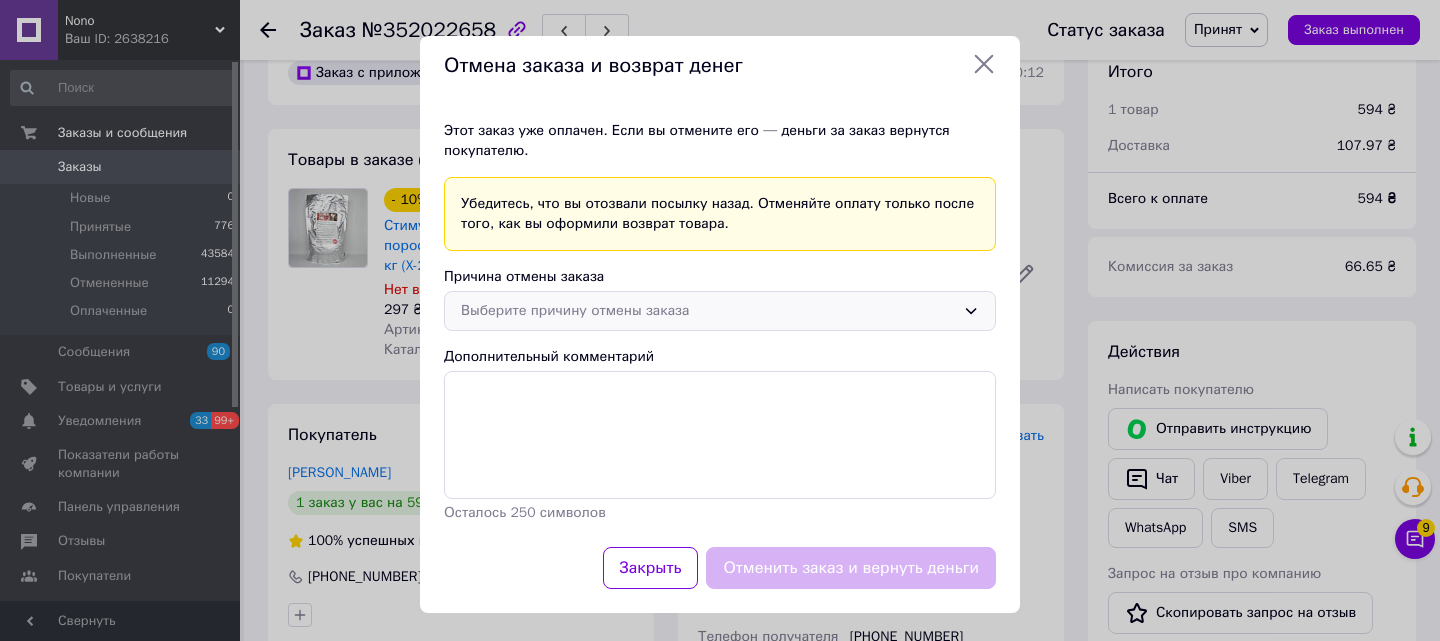 click on "Выберите причину отмены заказа" at bounding box center [708, 311] 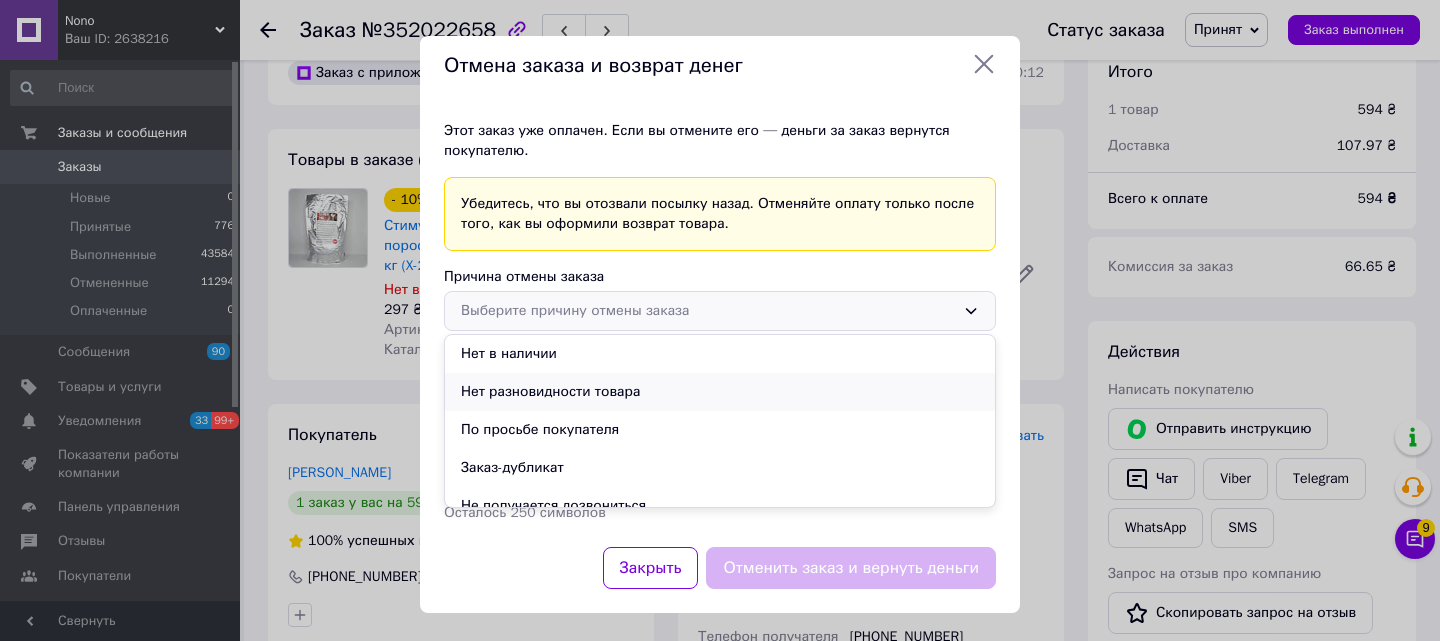 click on "Нет разновидности товара" at bounding box center [720, 392] 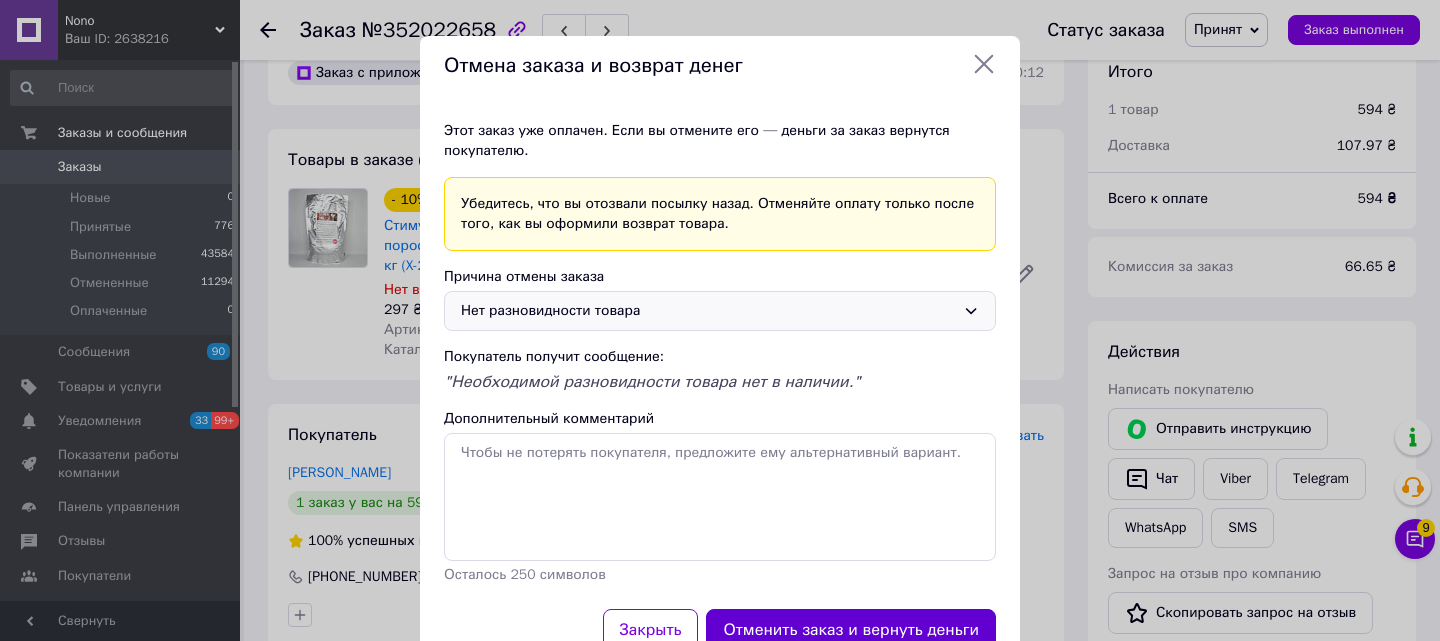 click on "Отменить заказ и вернуть деньги" at bounding box center (851, 630) 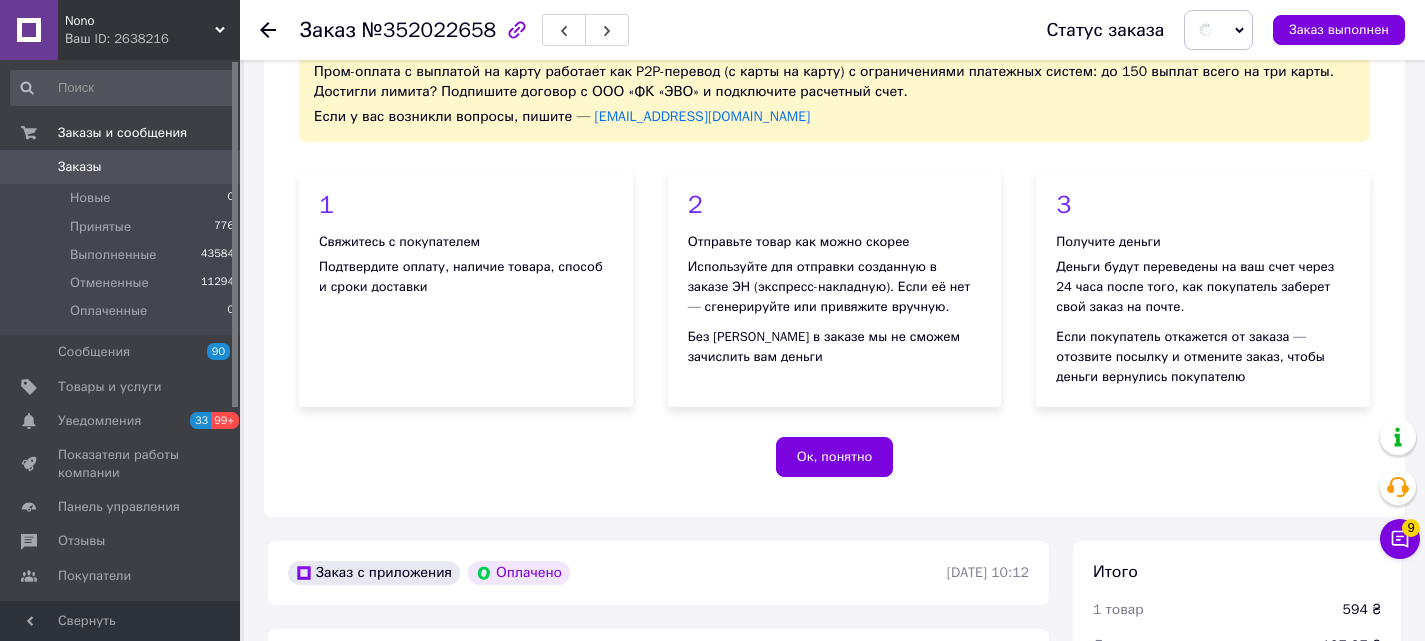scroll, scrollTop: 0, scrollLeft: 0, axis: both 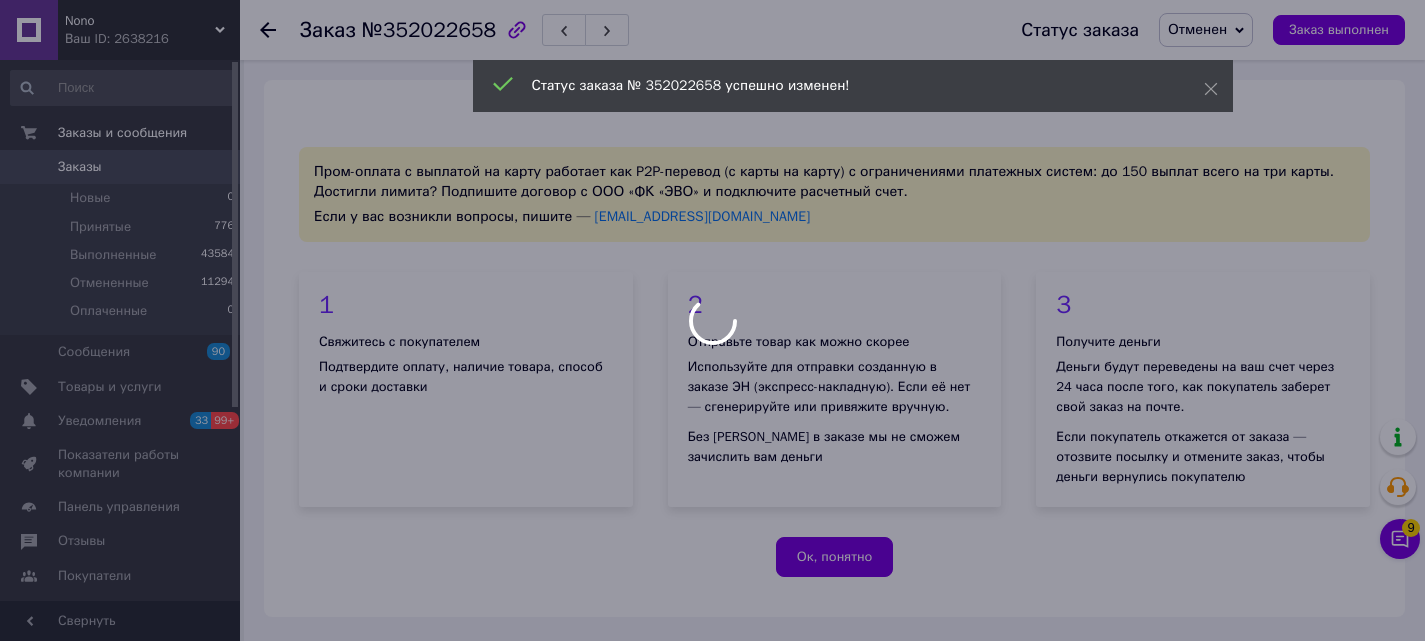 click at bounding box center (712, 320) 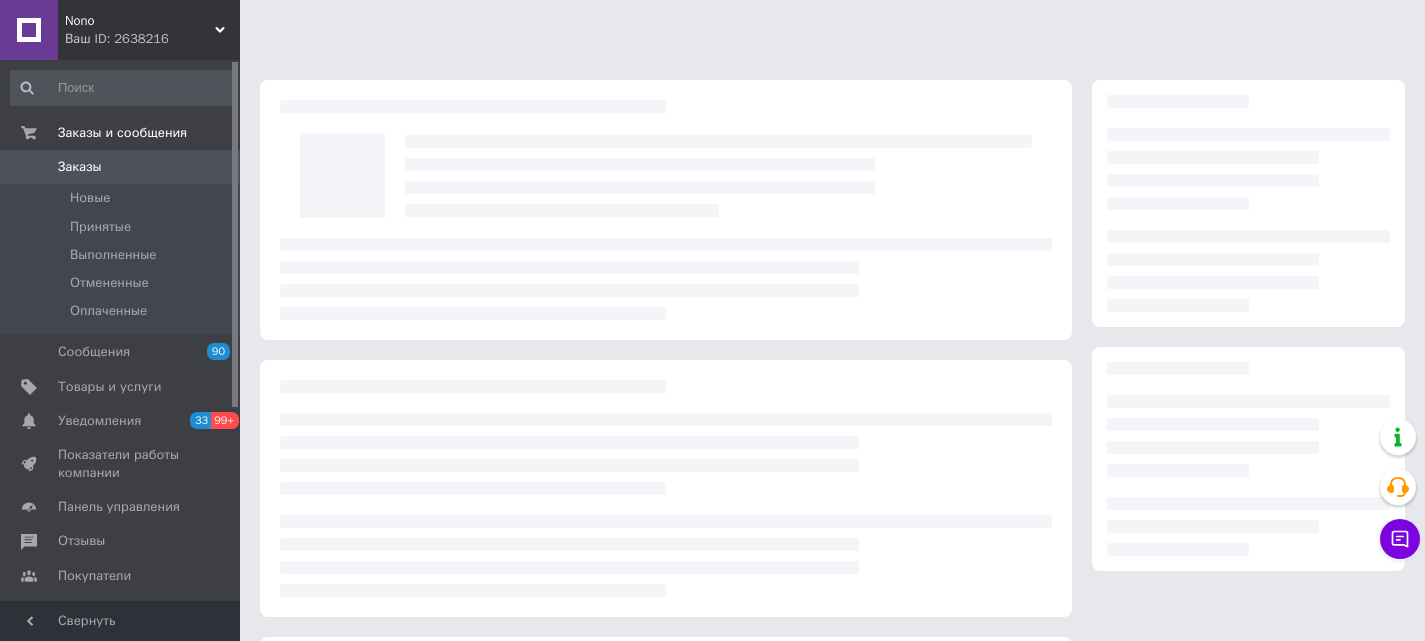 scroll, scrollTop: 0, scrollLeft: 0, axis: both 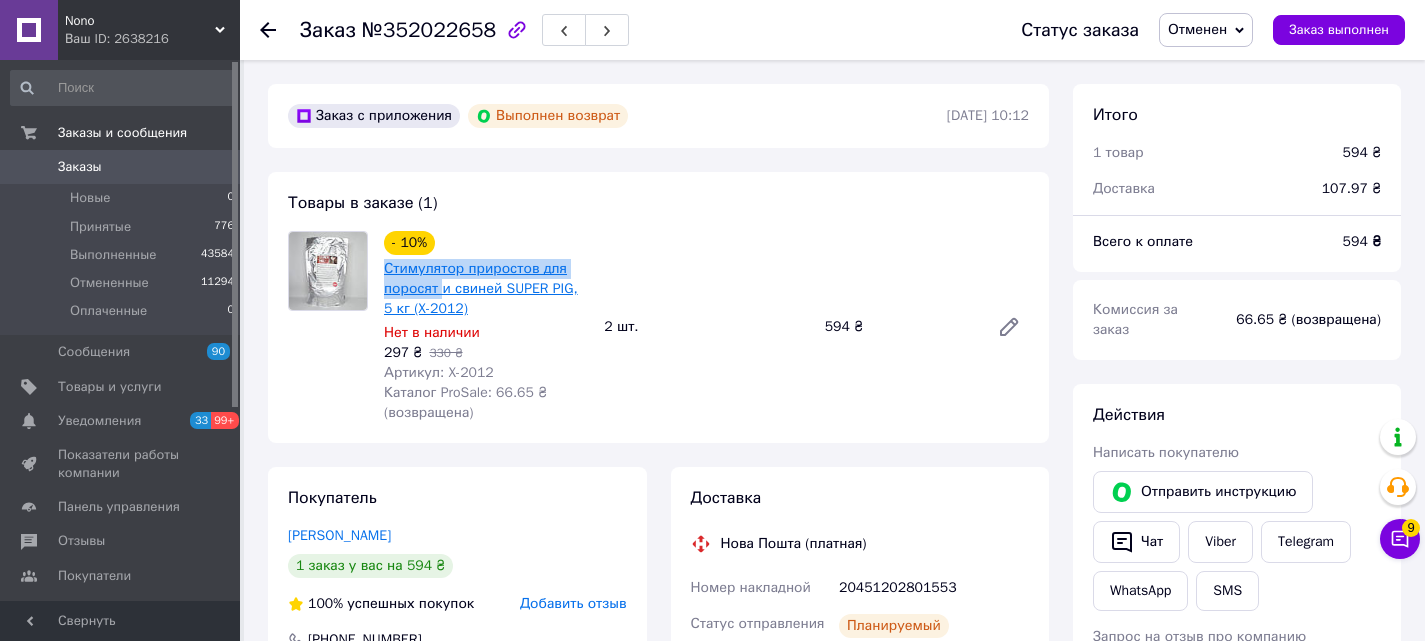 drag, startPoint x: 381, startPoint y: 269, endPoint x: 441, endPoint y: 285, distance: 62.0967 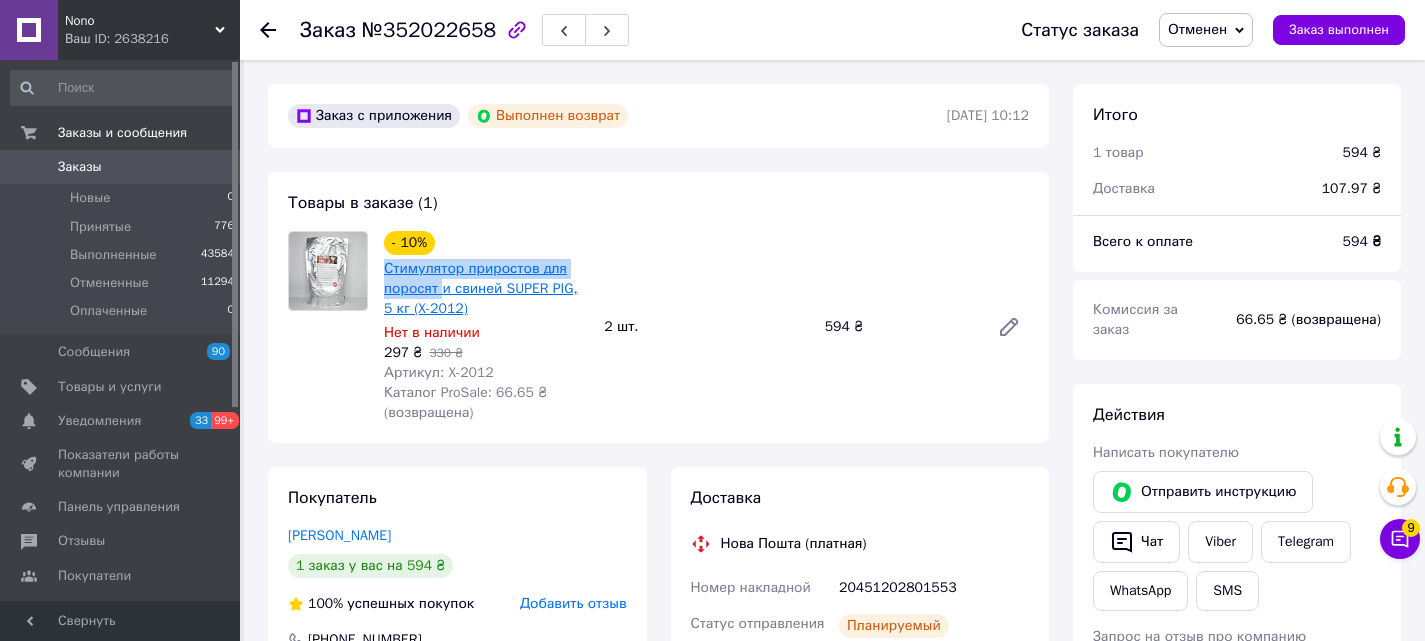 copy on "Стимулятор приростов для поросят" 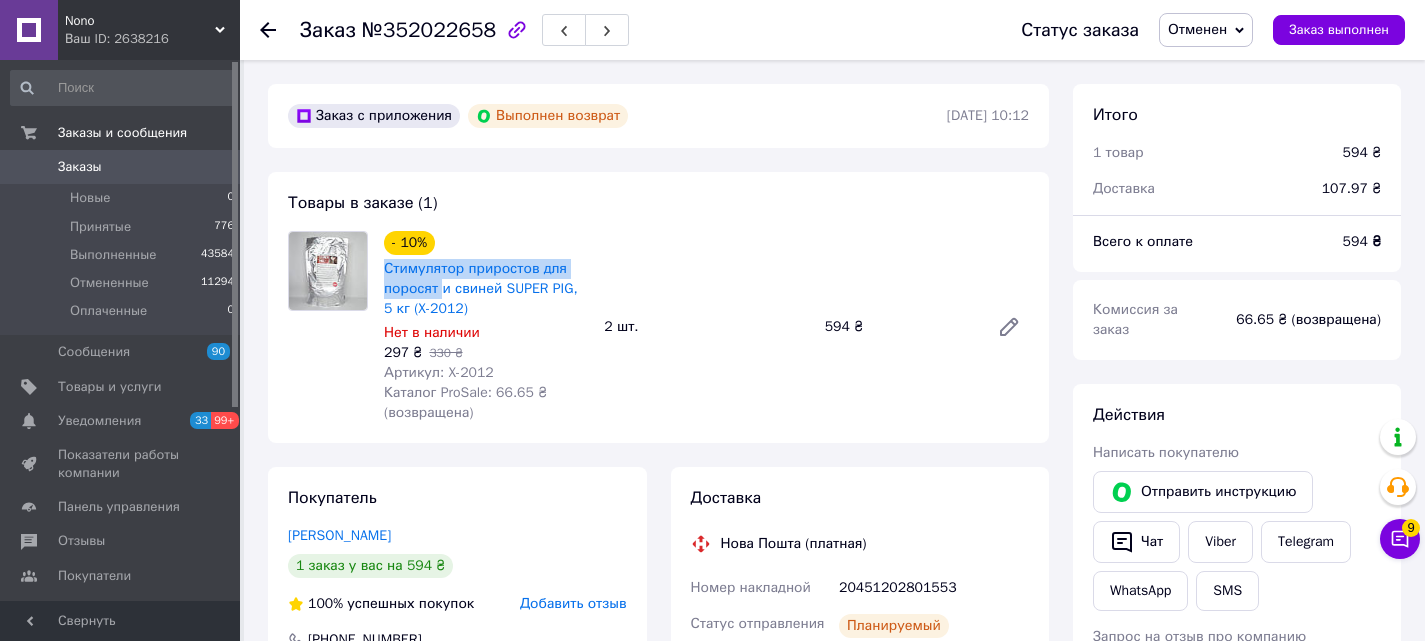 copy on "Стимулятор приростов для поросят" 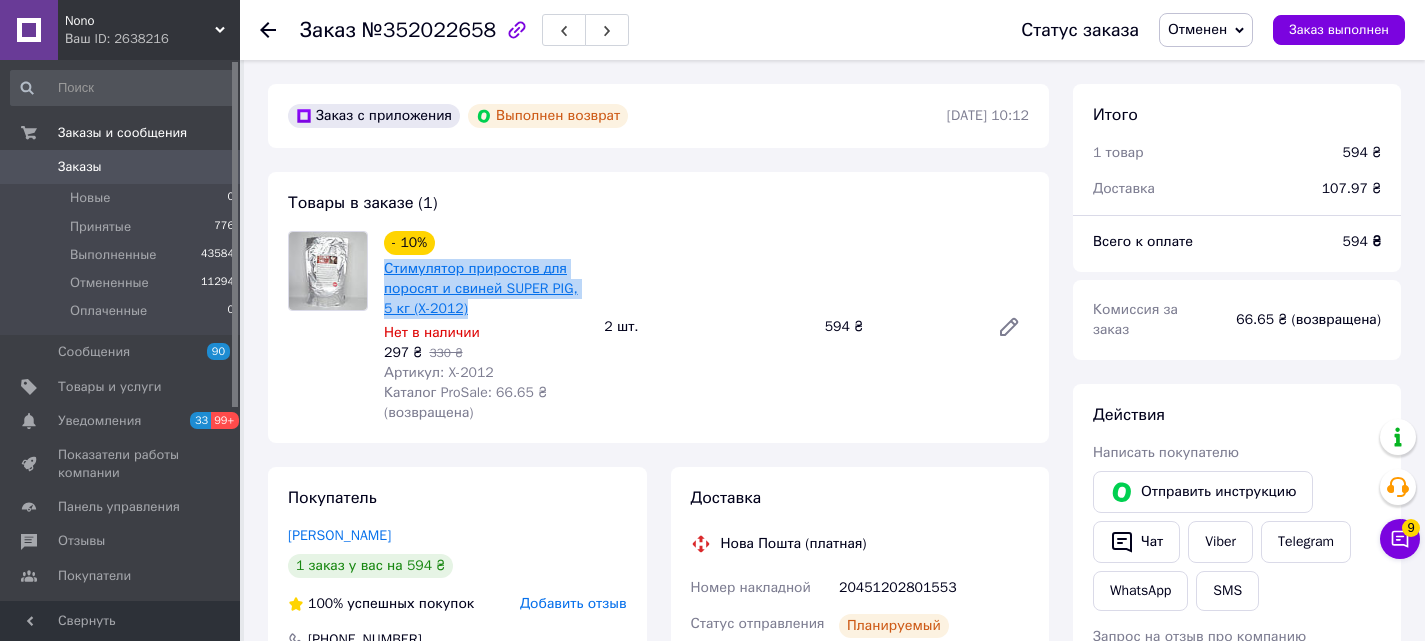 drag, startPoint x: 459, startPoint y: 312, endPoint x: 384, endPoint y: 265, distance: 88.50989 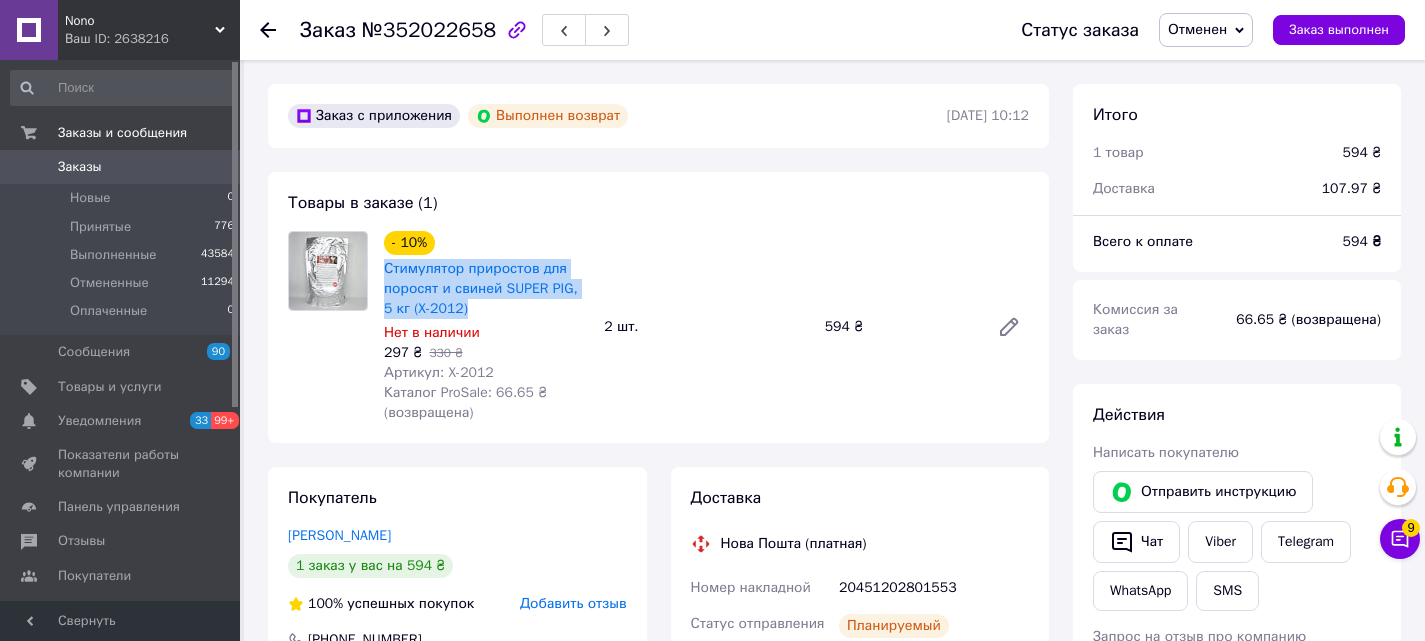 copy on "Стимулятор приростов для поросят и свиней SUPER PIG, 5 кг (X-2012)" 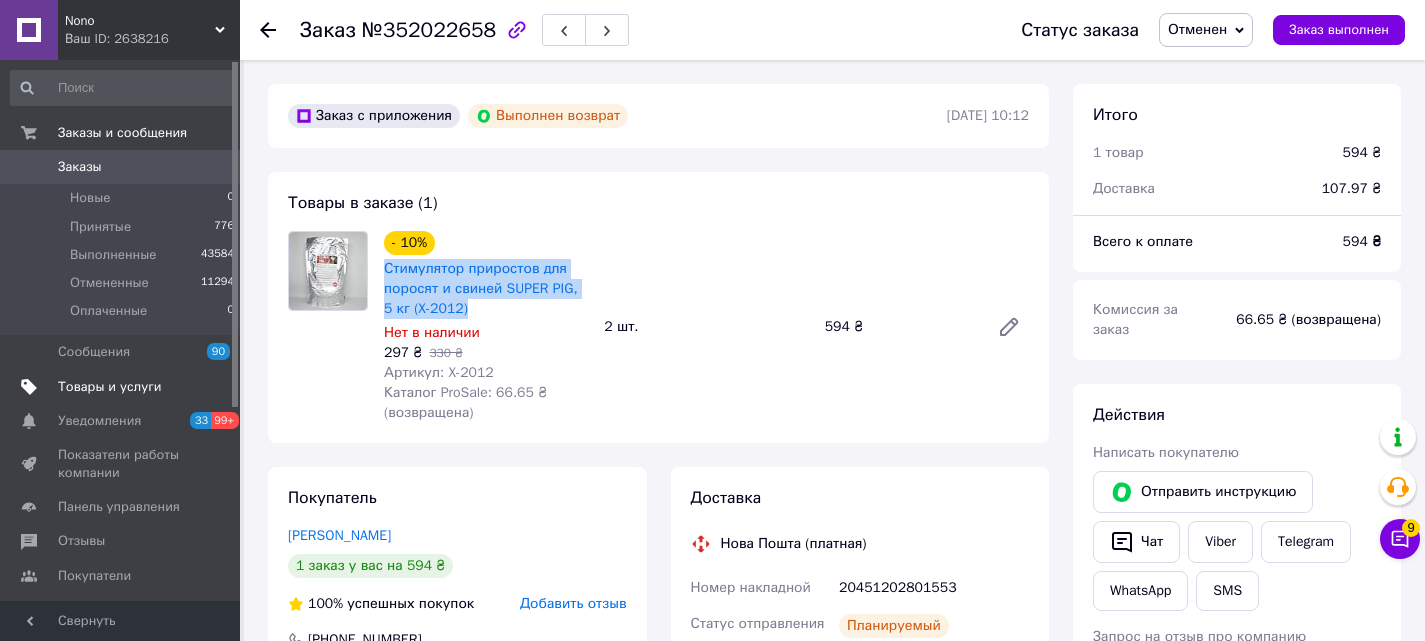 drag, startPoint x: 138, startPoint y: 368, endPoint x: 138, endPoint y: 400, distance: 32 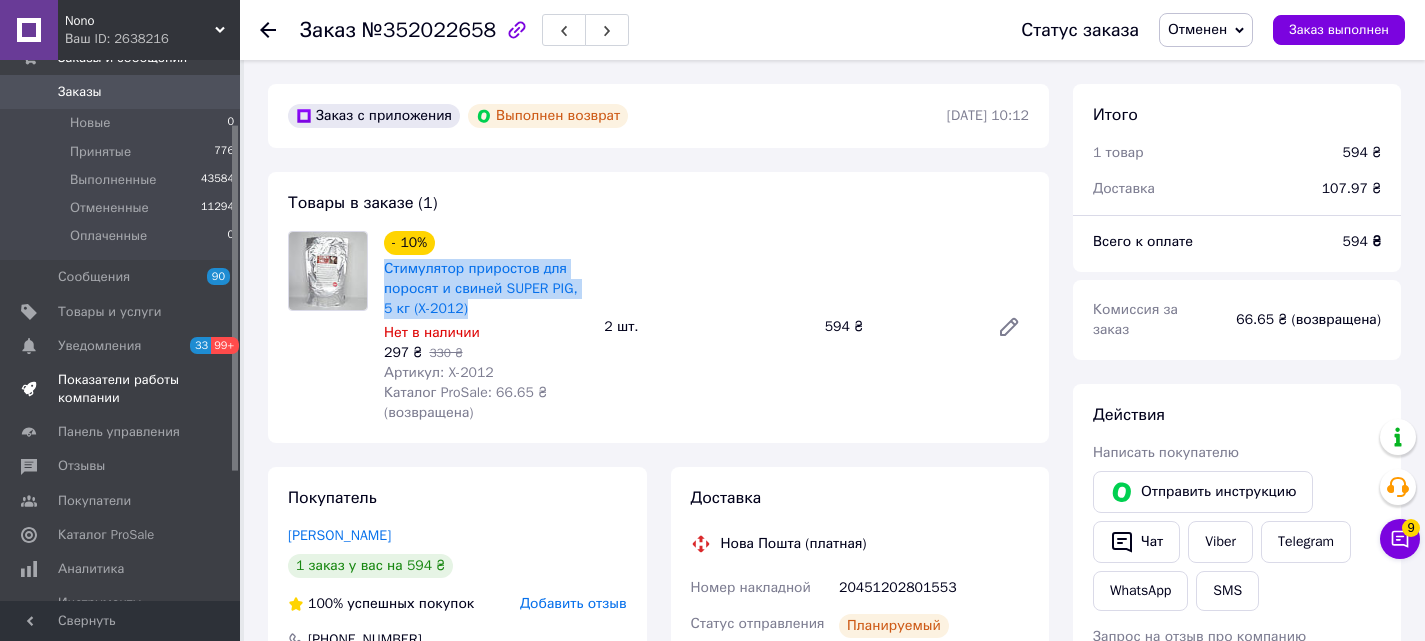 scroll, scrollTop: 100, scrollLeft: 0, axis: vertical 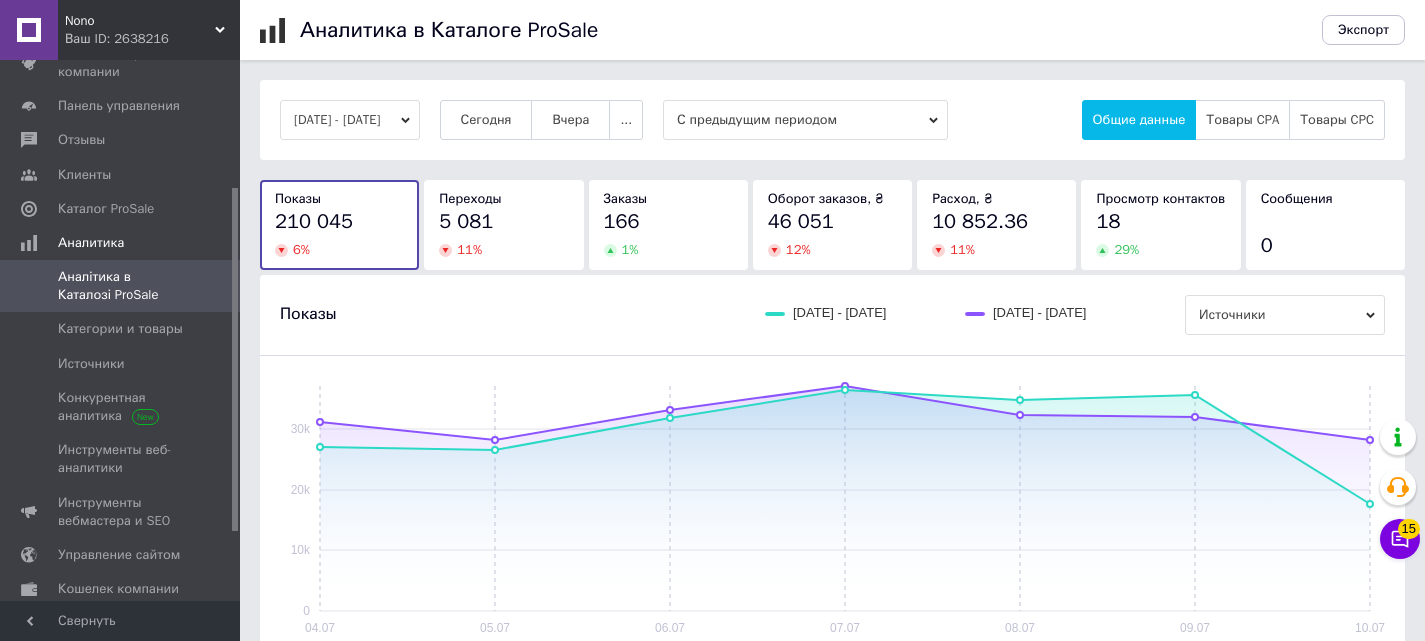click on "10 852.36 11 %" at bounding box center (996, 233) 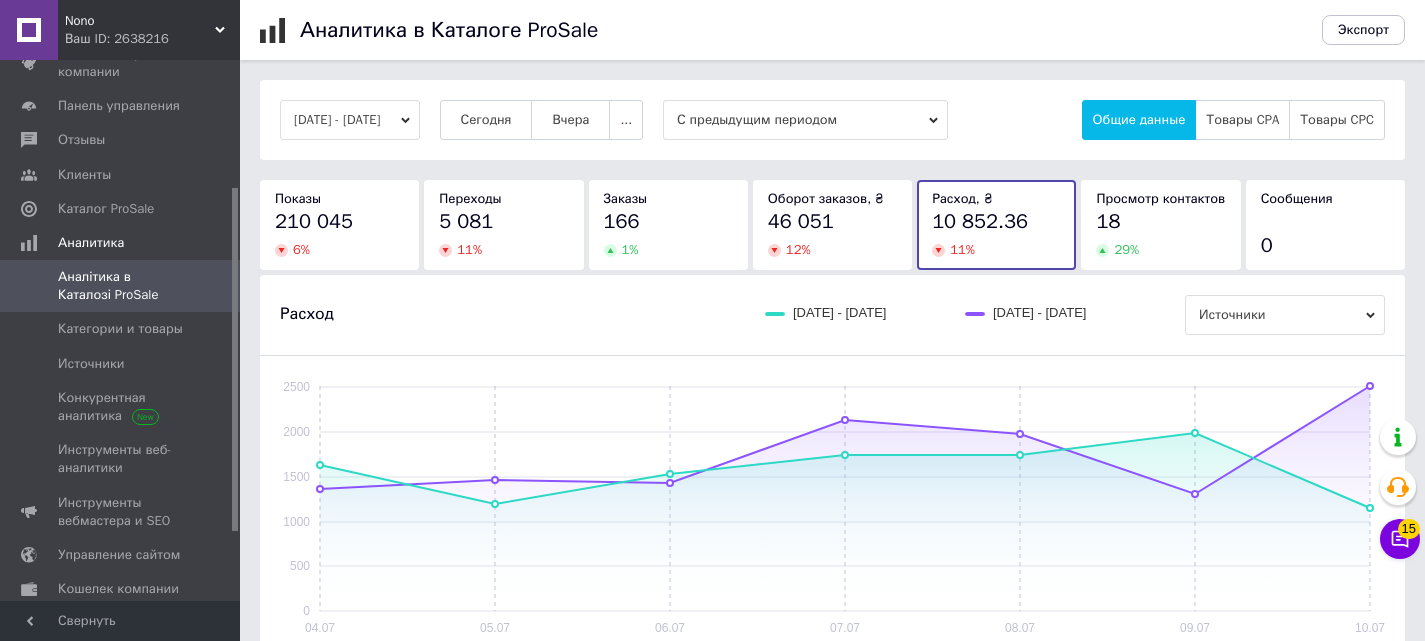 click on "18 29 %" at bounding box center (1160, 233) 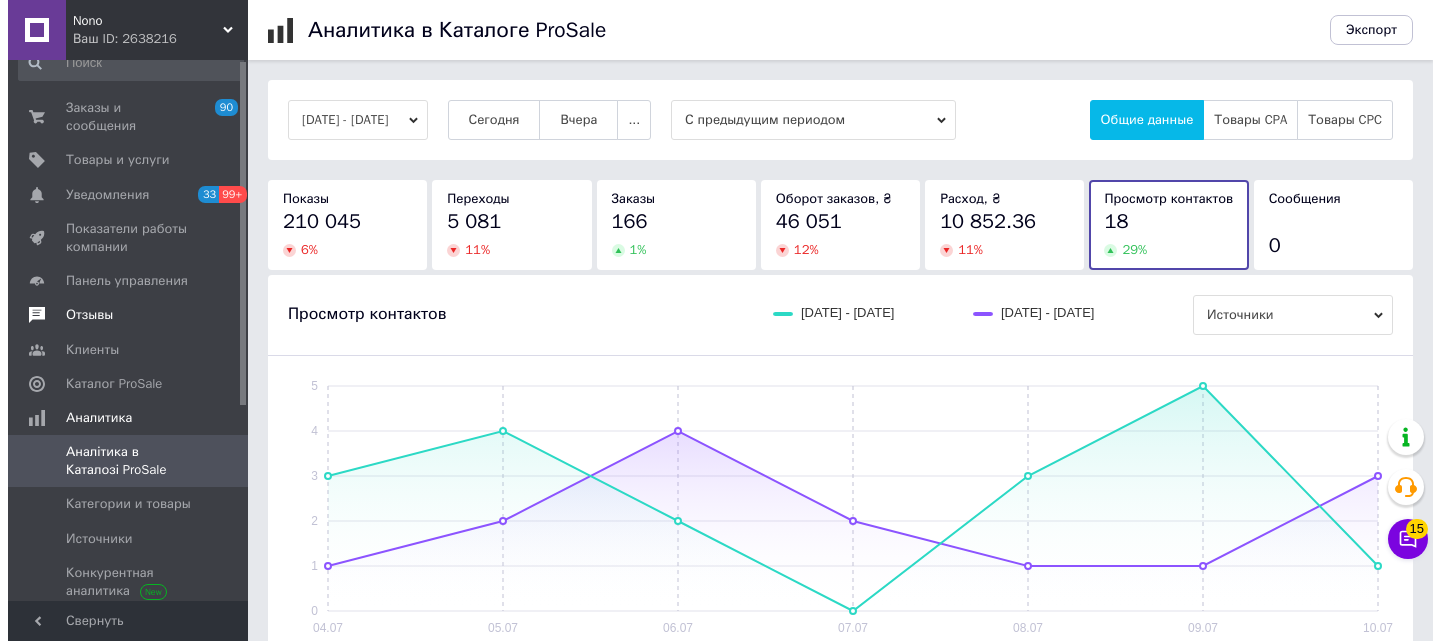 scroll, scrollTop: 0, scrollLeft: 0, axis: both 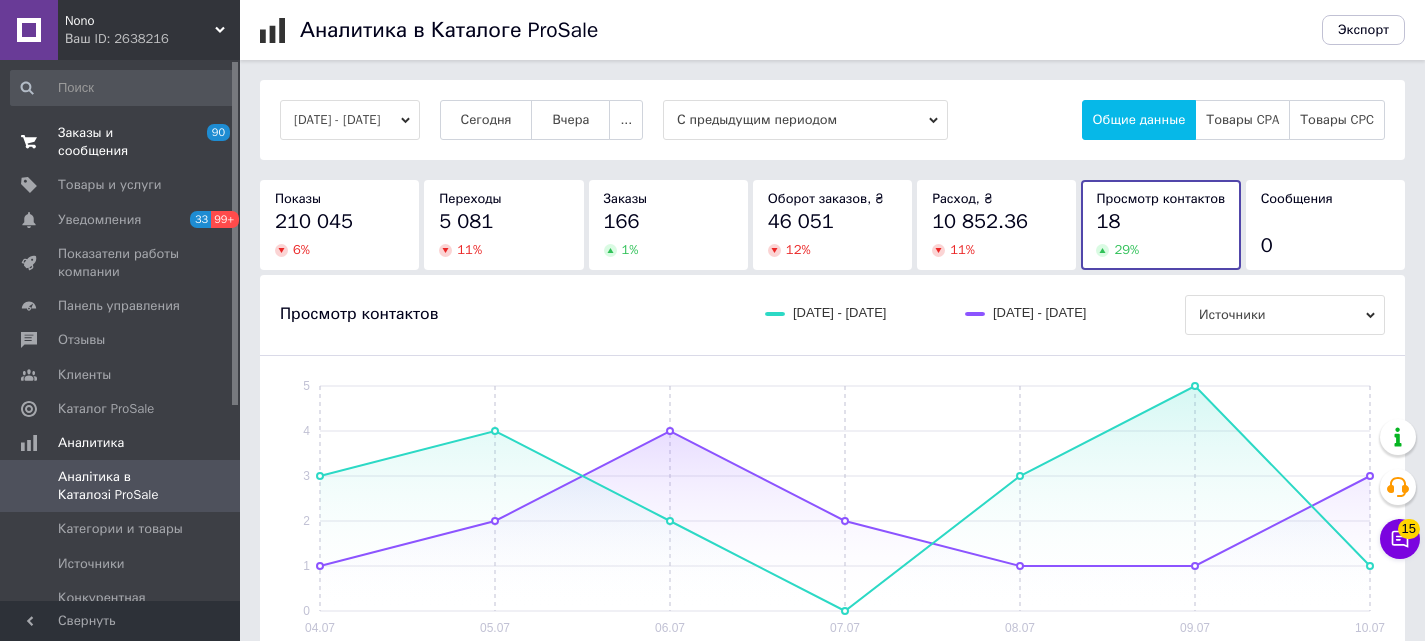 click on "Заказы и сообщения 90 0" at bounding box center (123, 142) 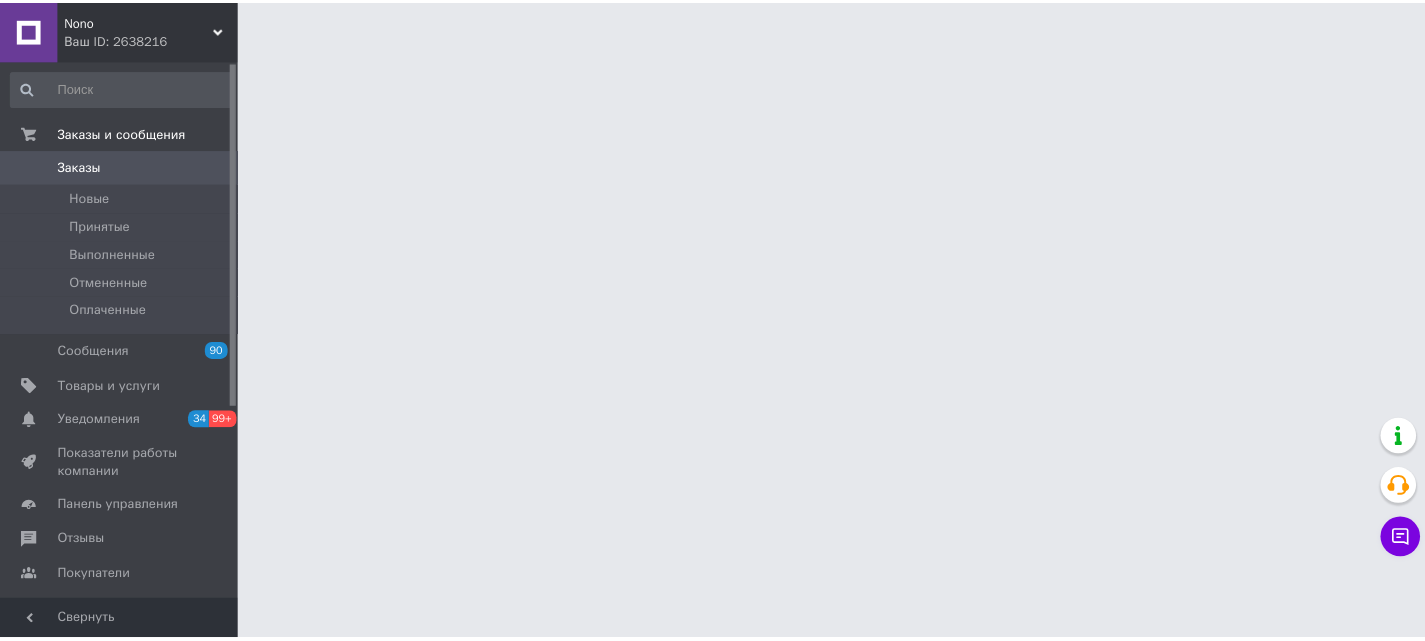 scroll, scrollTop: 0, scrollLeft: 0, axis: both 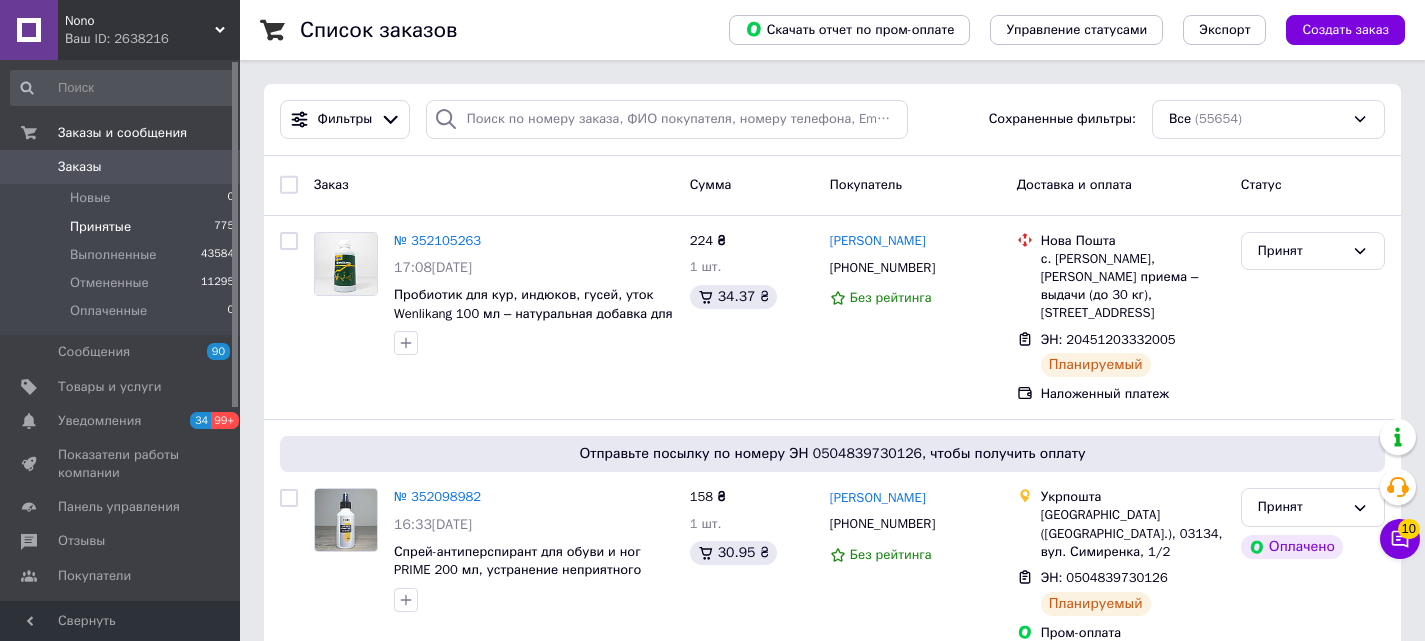 click on "Принятые" at bounding box center [100, 227] 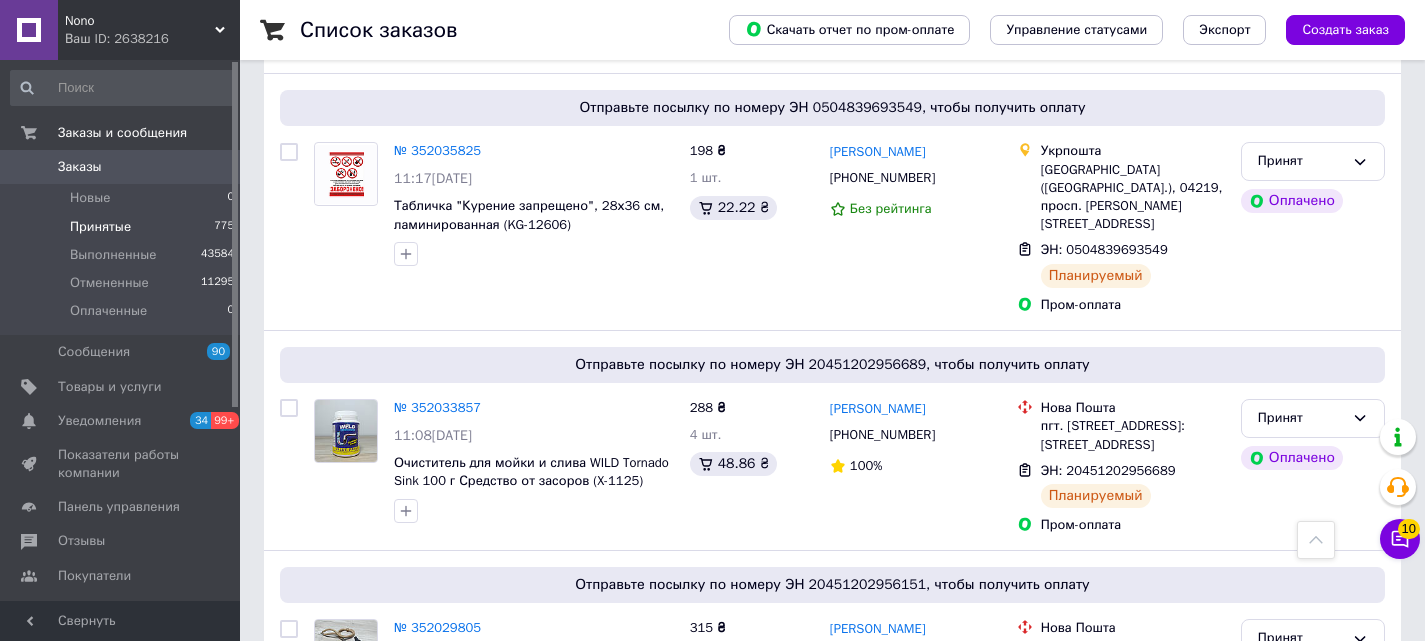scroll, scrollTop: 3400, scrollLeft: 0, axis: vertical 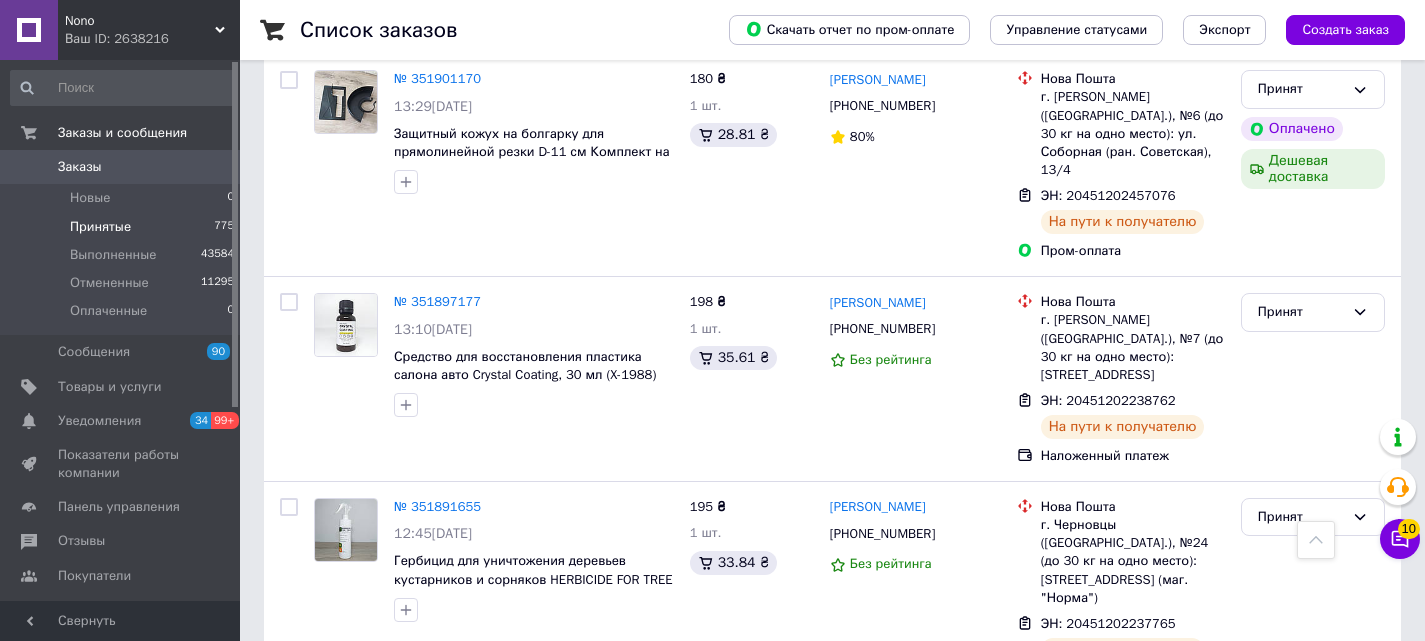 drag, startPoint x: 388, startPoint y: 402, endPoint x: 557, endPoint y: 434, distance: 172.00291 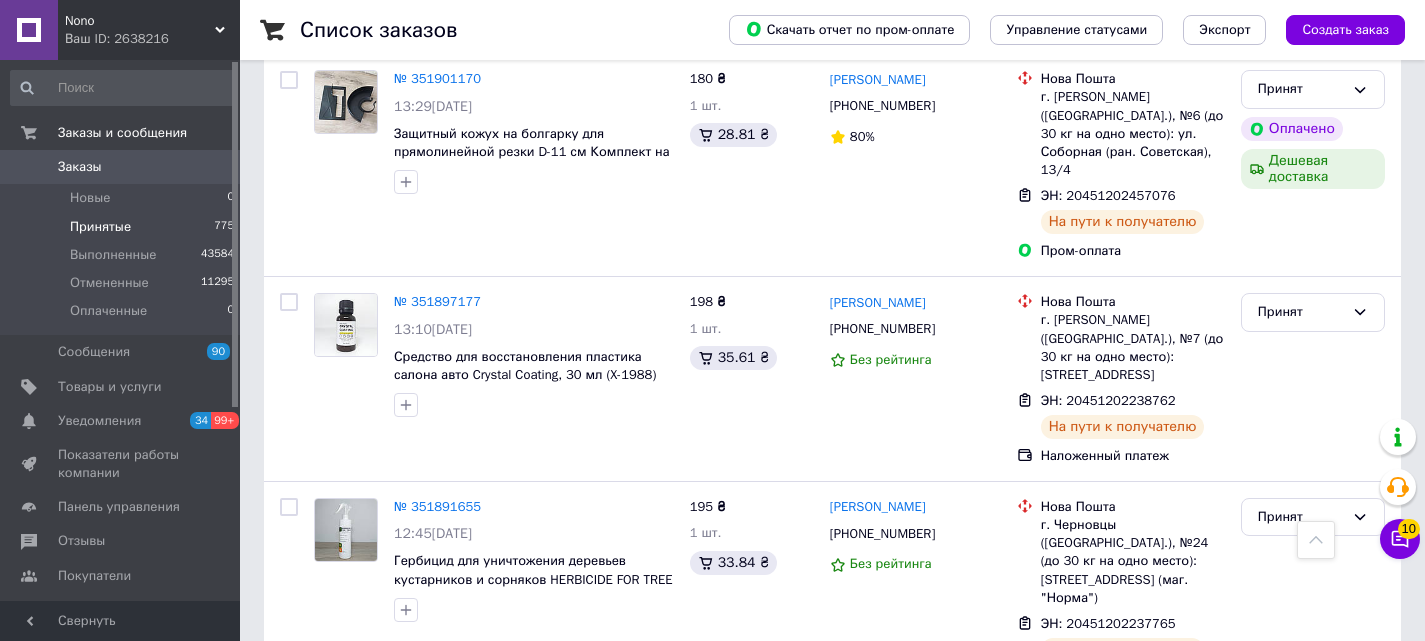 copy on "Очищающий лосьон-спрей для тела GFOUK FAFASKIN Back Sports & [MEDICAL_DATA], 100 мл (X-2063)" 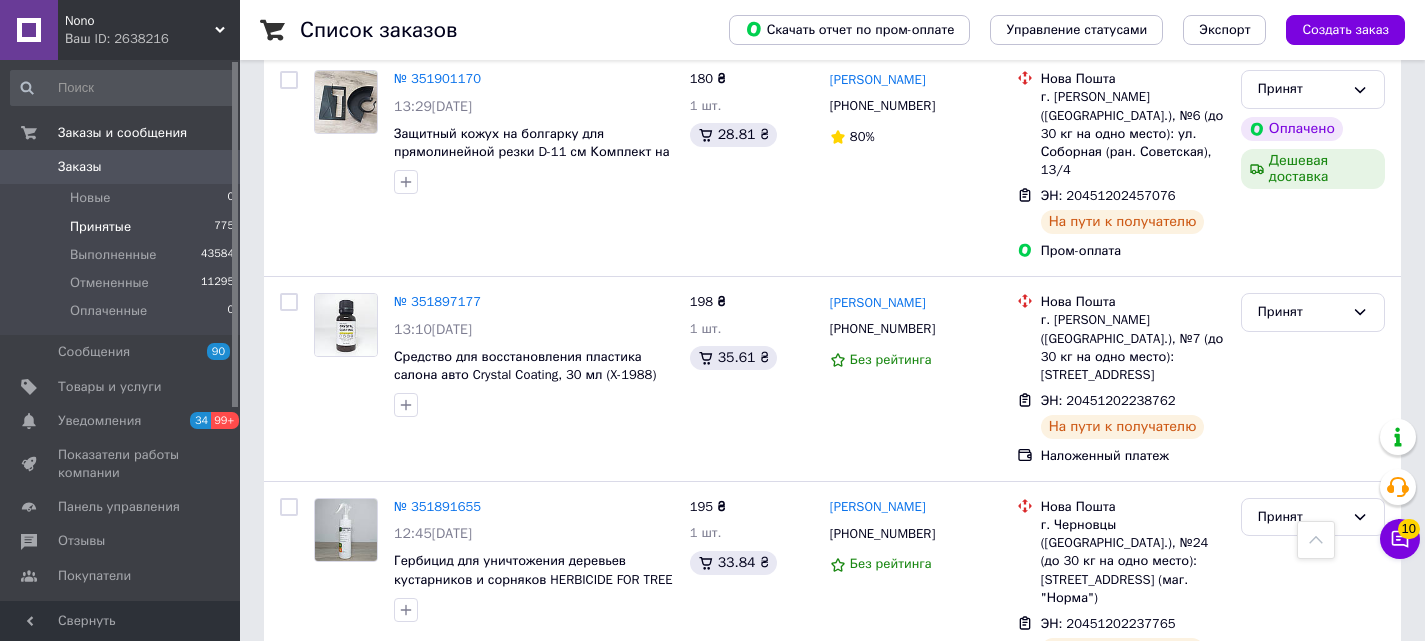 click on "№ 351888610" at bounding box center (437, 729) 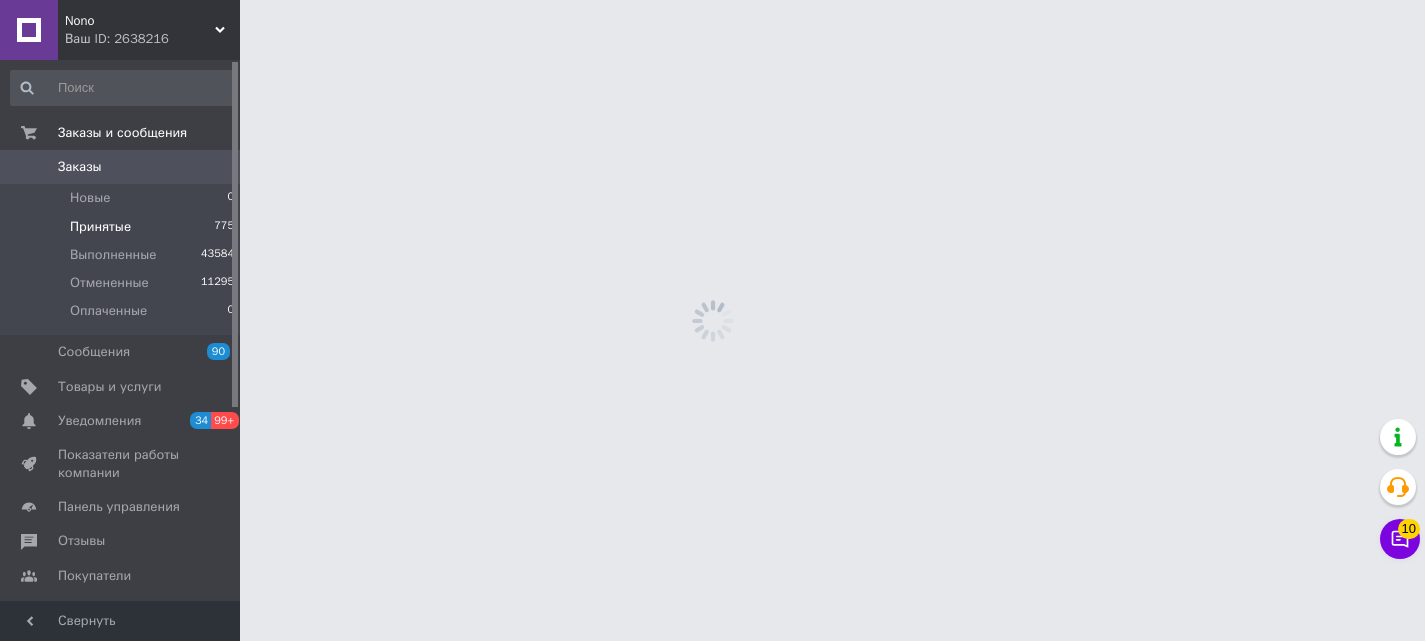 scroll, scrollTop: 0, scrollLeft: 0, axis: both 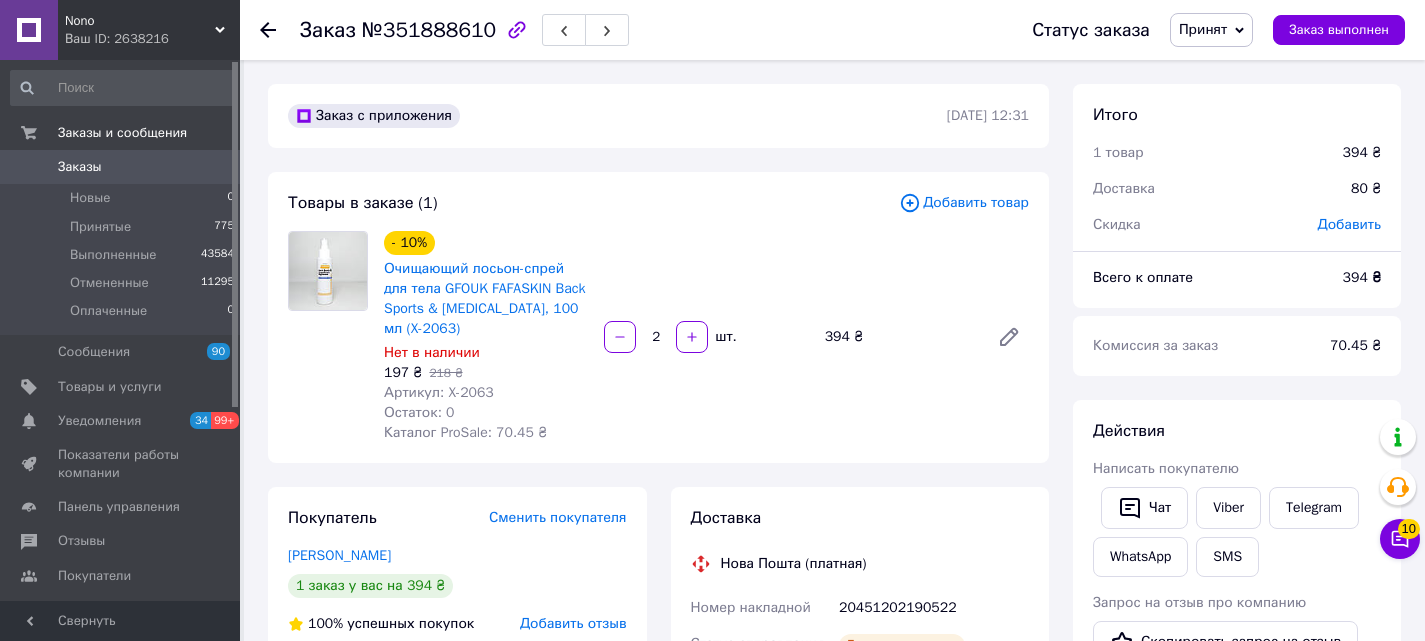 drag, startPoint x: 497, startPoint y: 331, endPoint x: 383, endPoint y: 278, distance: 125.71794 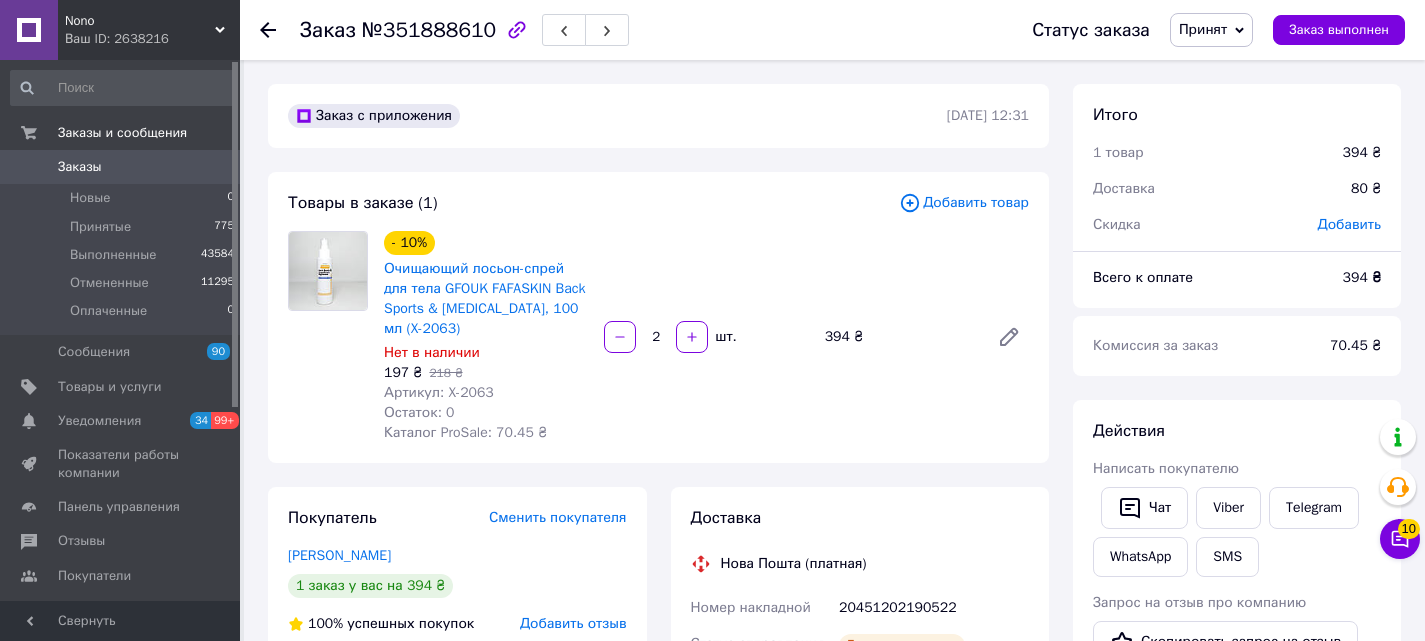 click on "Очищающий лосьон-спрей для тела GFOUK FAFASKIN Back Sports & [MEDICAL_DATA], 100 мл (X-2063)" at bounding box center (486, 299) 